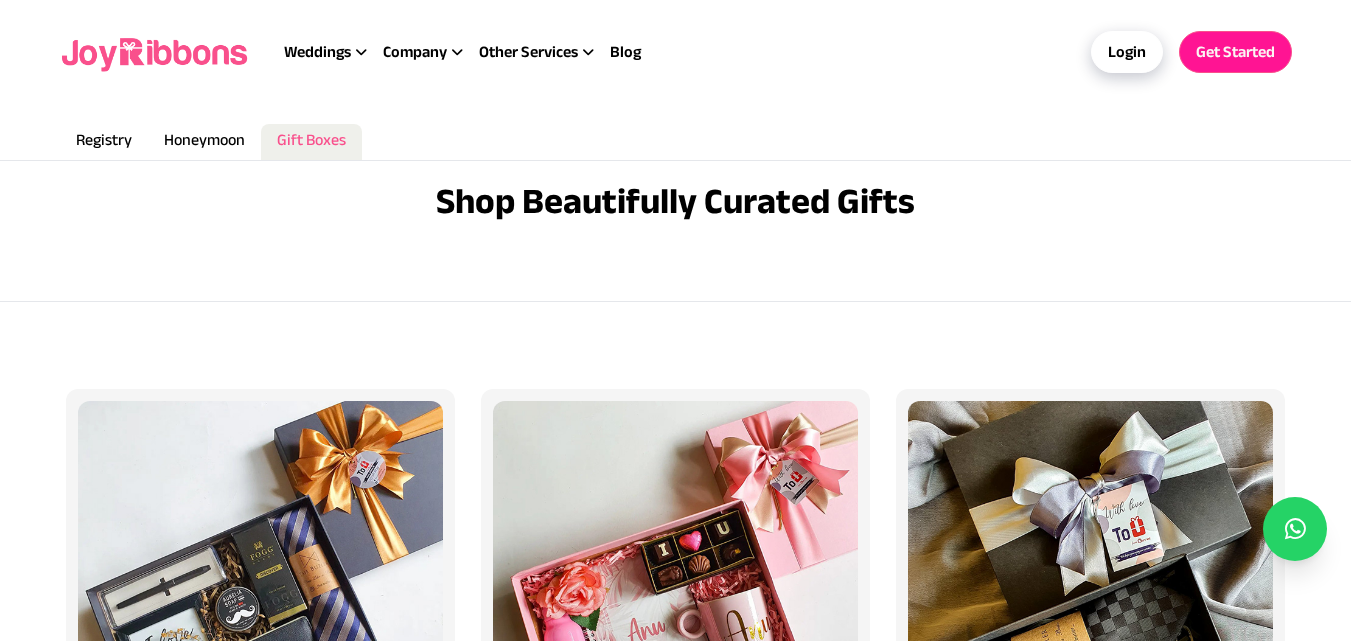 scroll, scrollTop: 0, scrollLeft: 0, axis: both 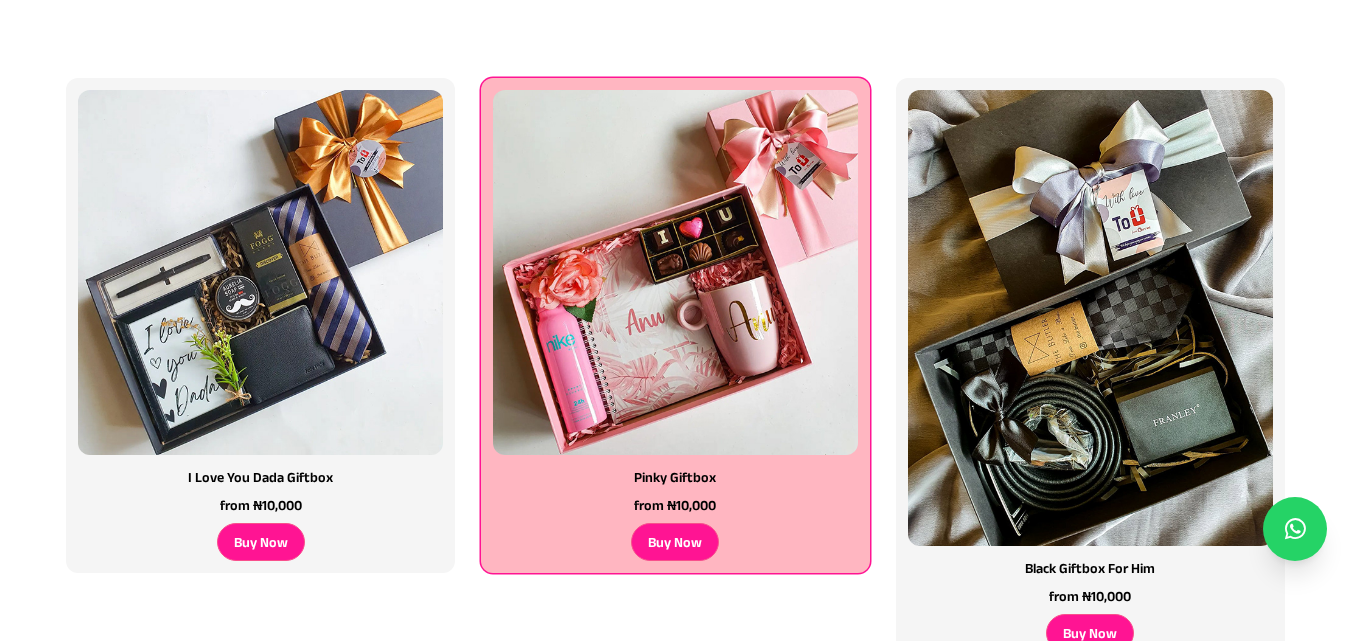 click at bounding box center (260, 272) 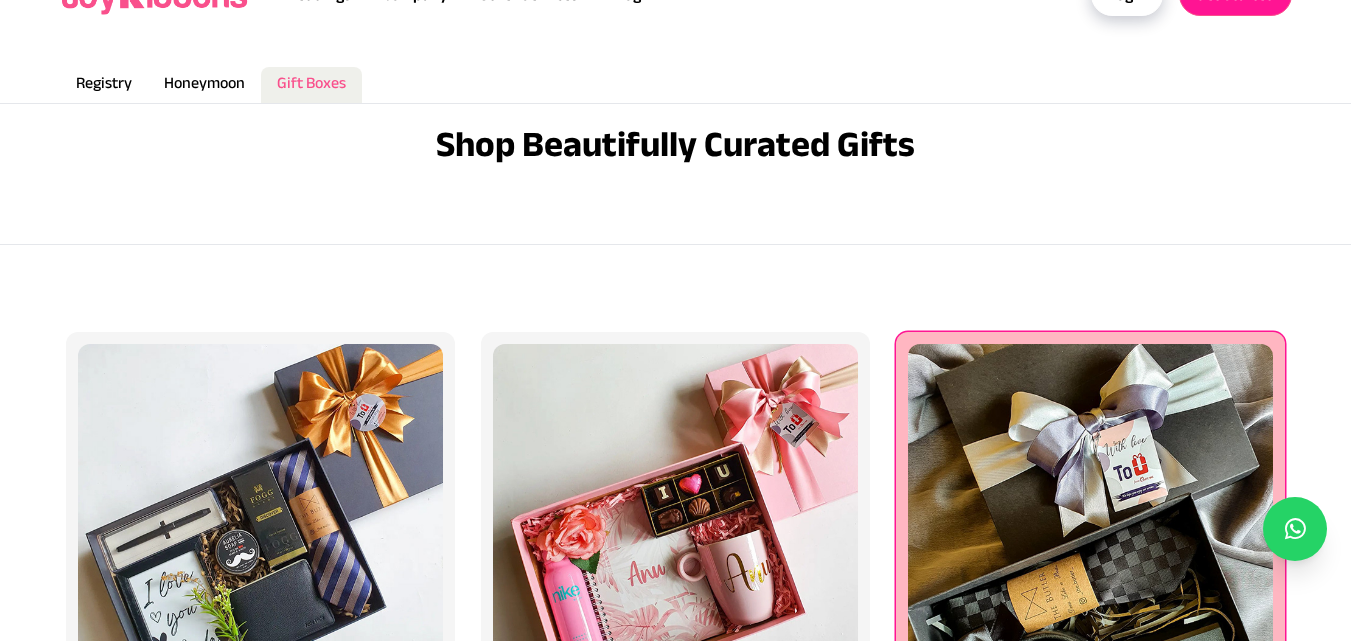 scroll, scrollTop: 0, scrollLeft: 0, axis: both 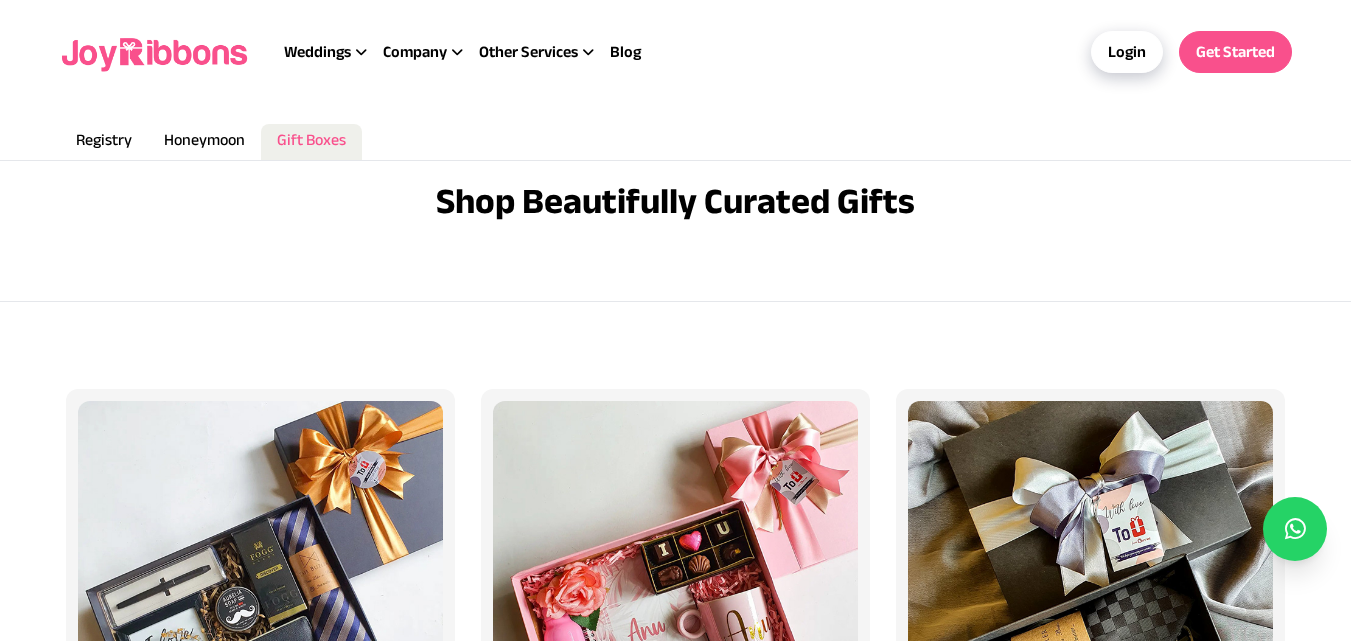 click on "Get Started" at bounding box center [1235, 52] 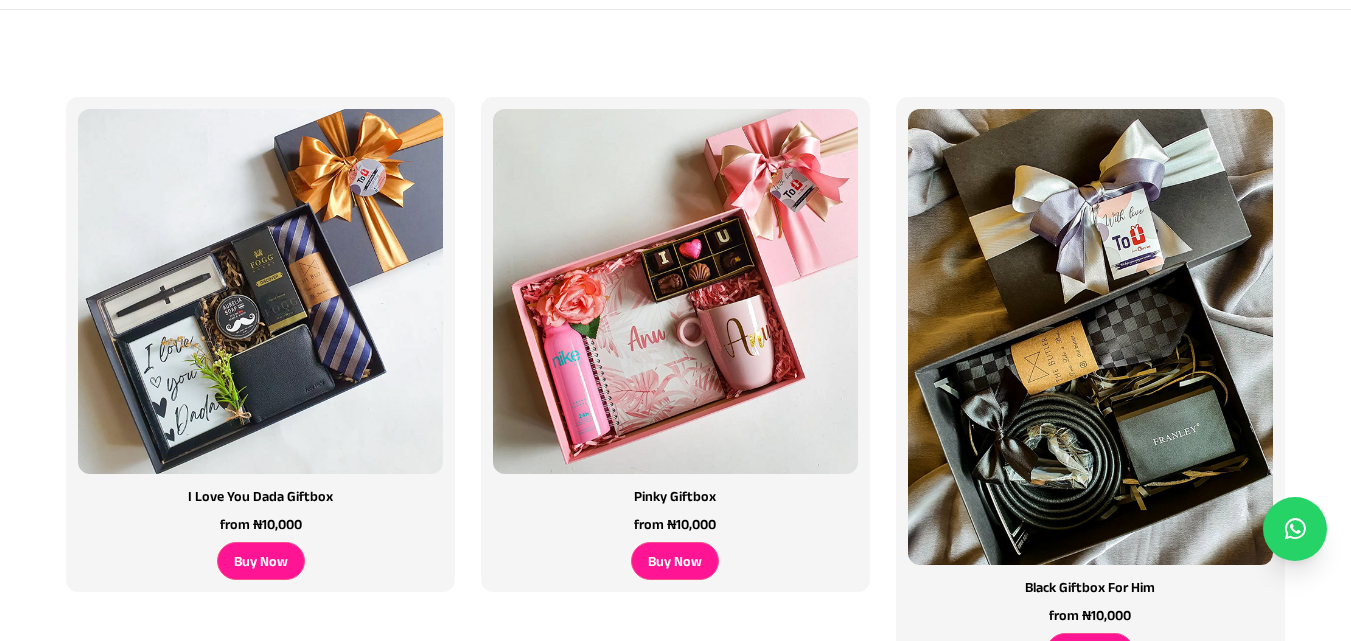 scroll, scrollTop: 310, scrollLeft: 0, axis: vertical 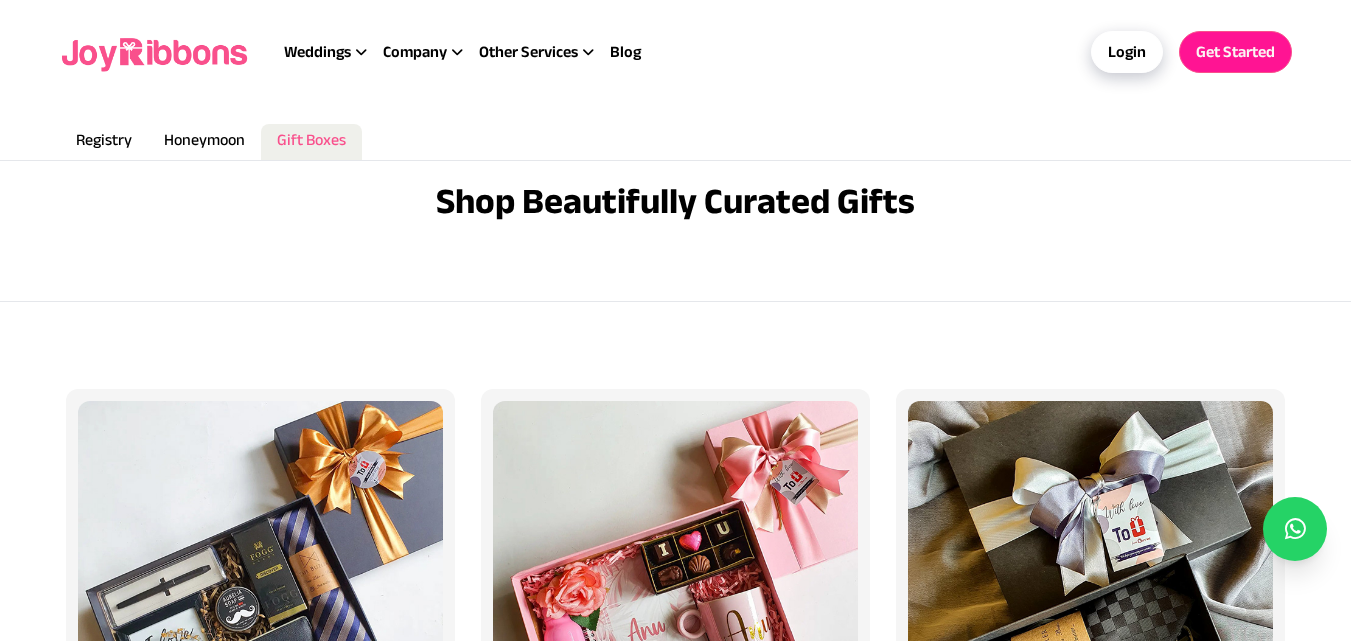 click at bounding box center [1295, 529] 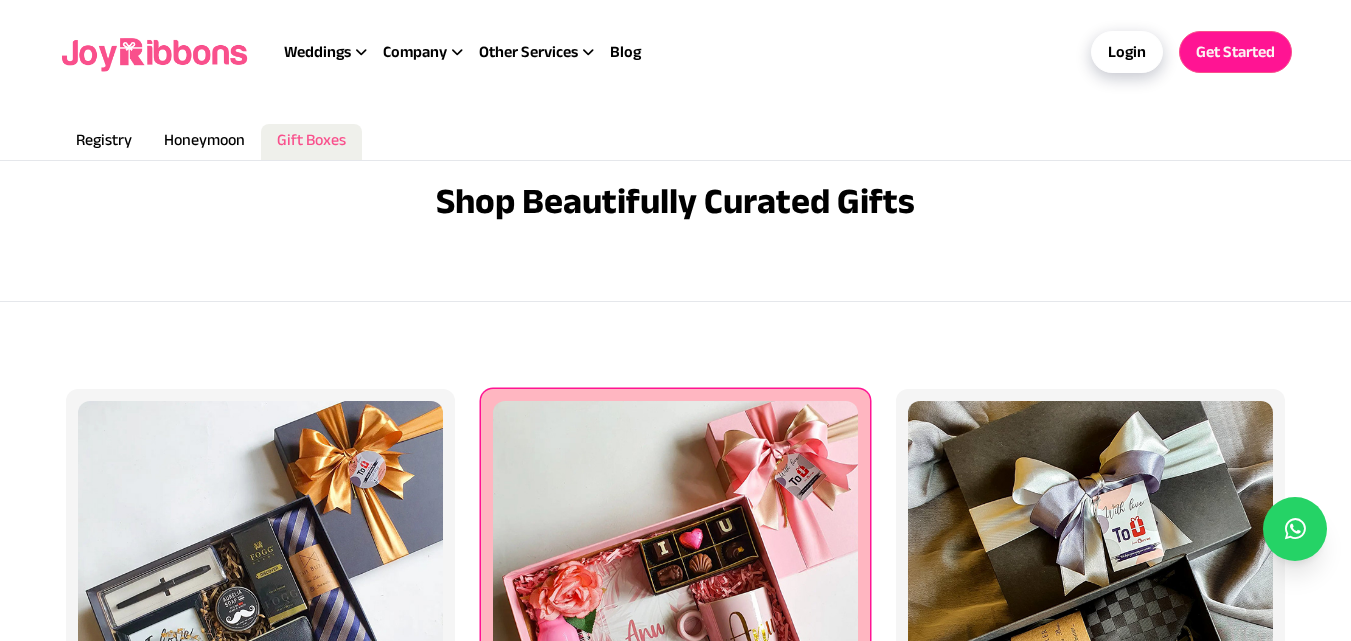 click at bounding box center [260, 583] 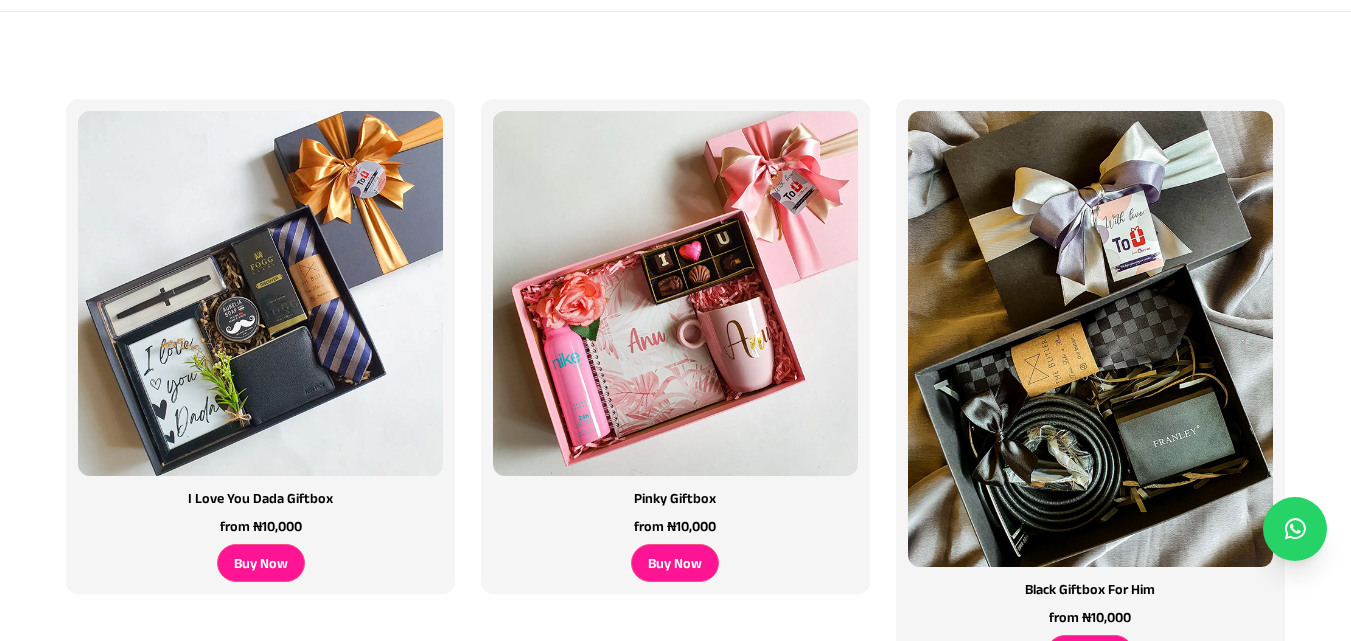 scroll, scrollTop: 344, scrollLeft: 0, axis: vertical 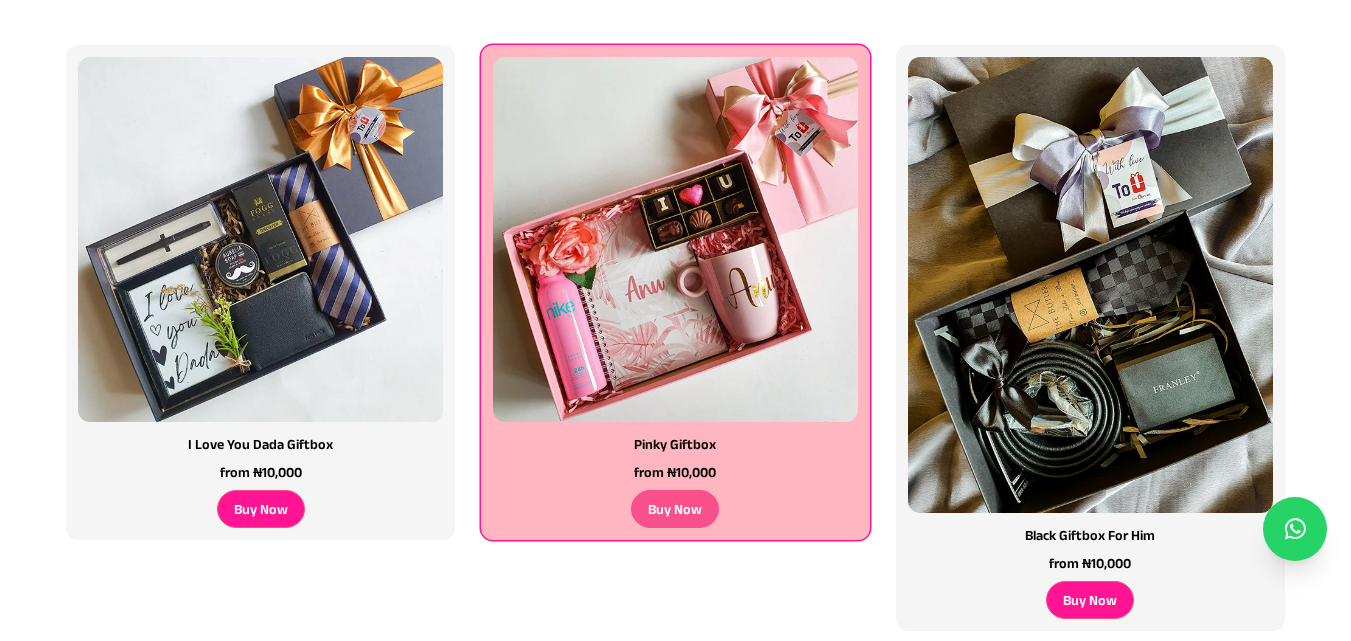click on "Buy Now" at bounding box center (261, 509) 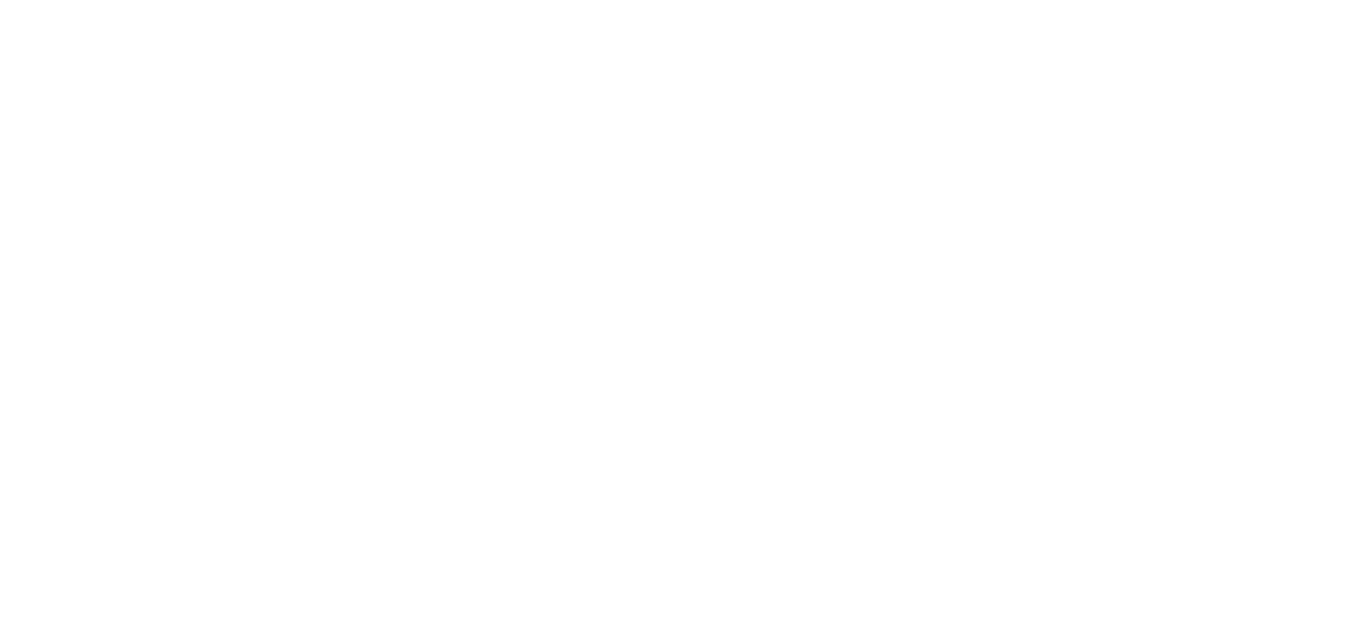scroll, scrollTop: 0, scrollLeft: 0, axis: both 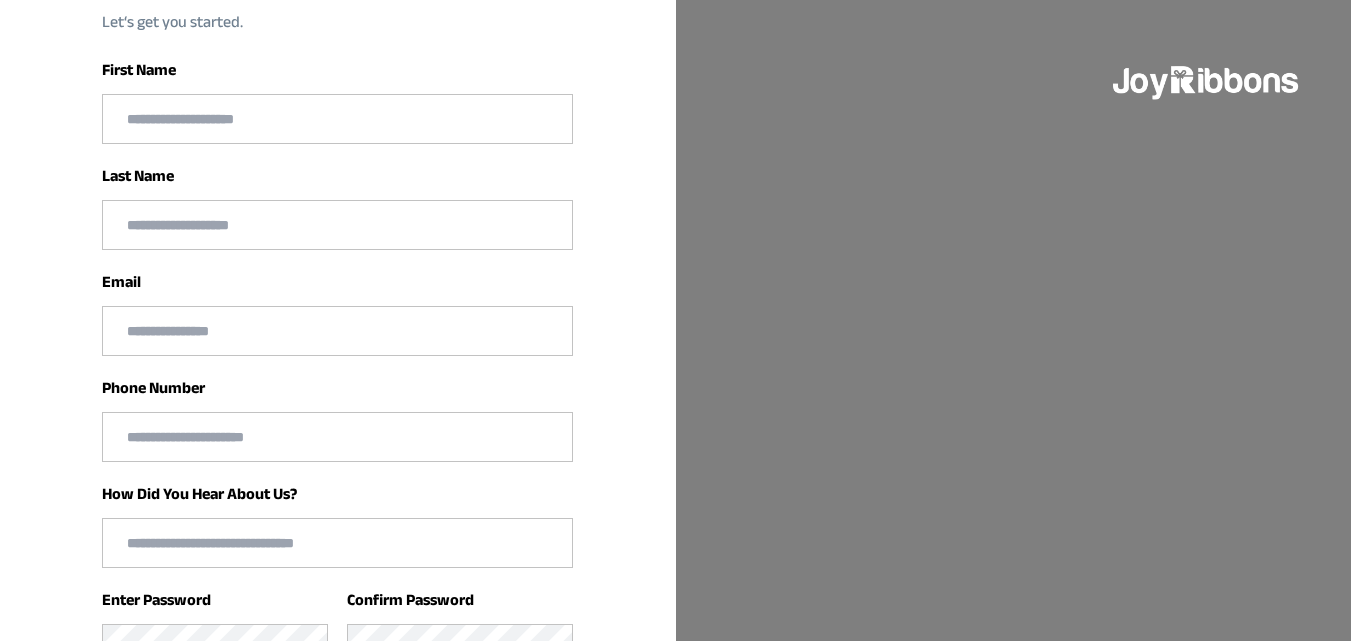 click at bounding box center [337, 119] 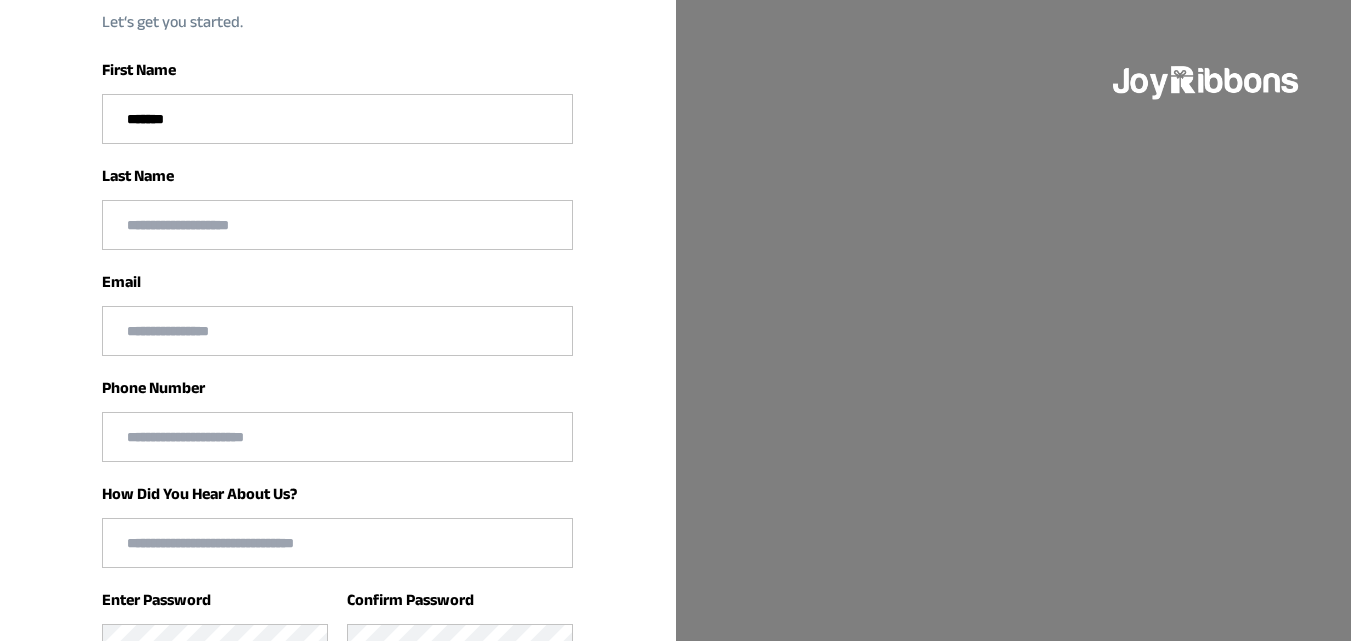 type on "*********" 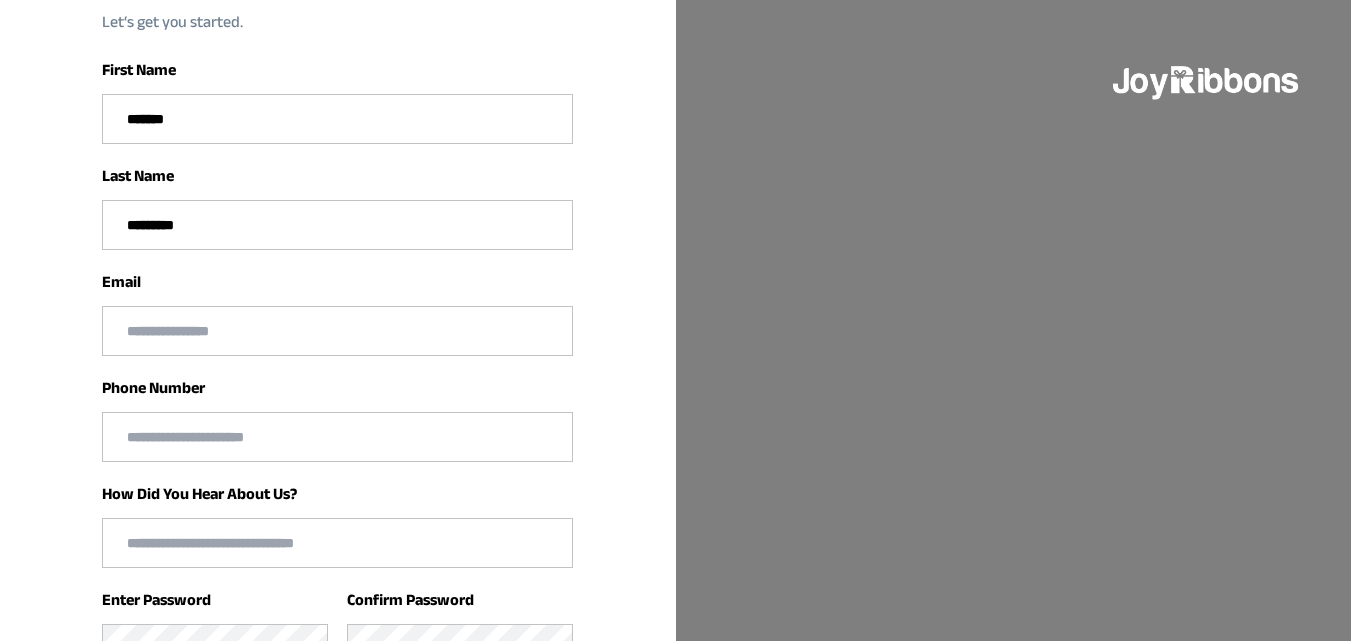 type on "**********" 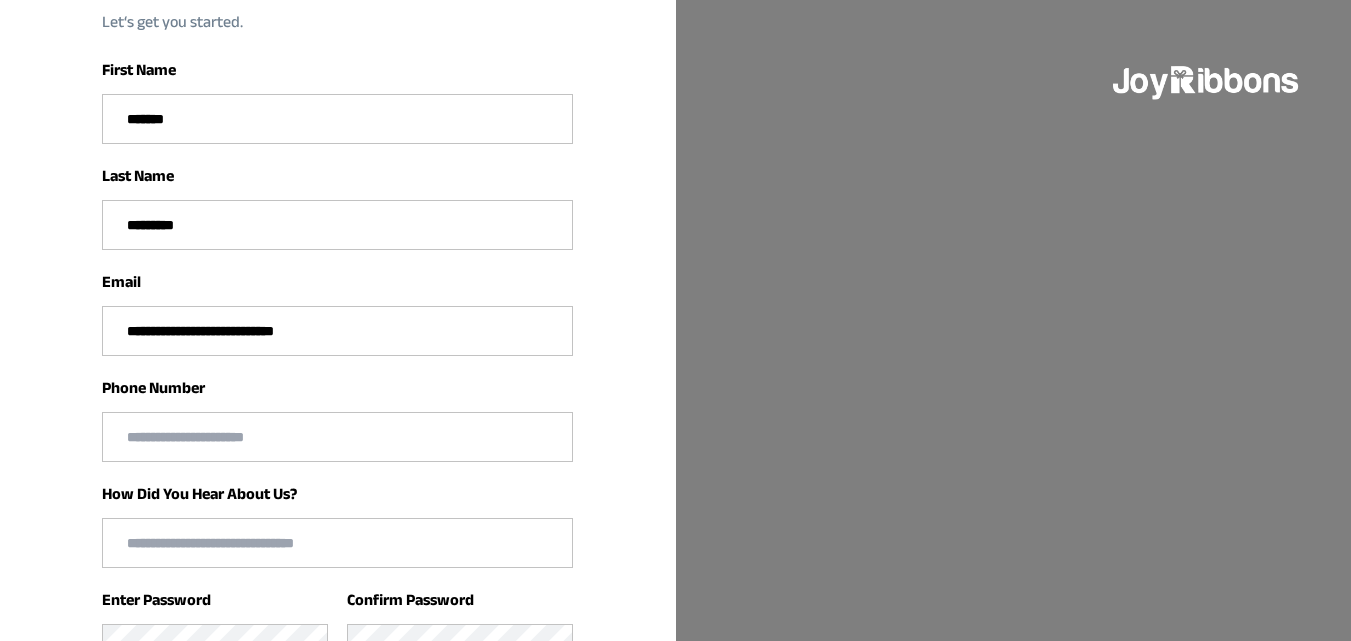 type on "**********" 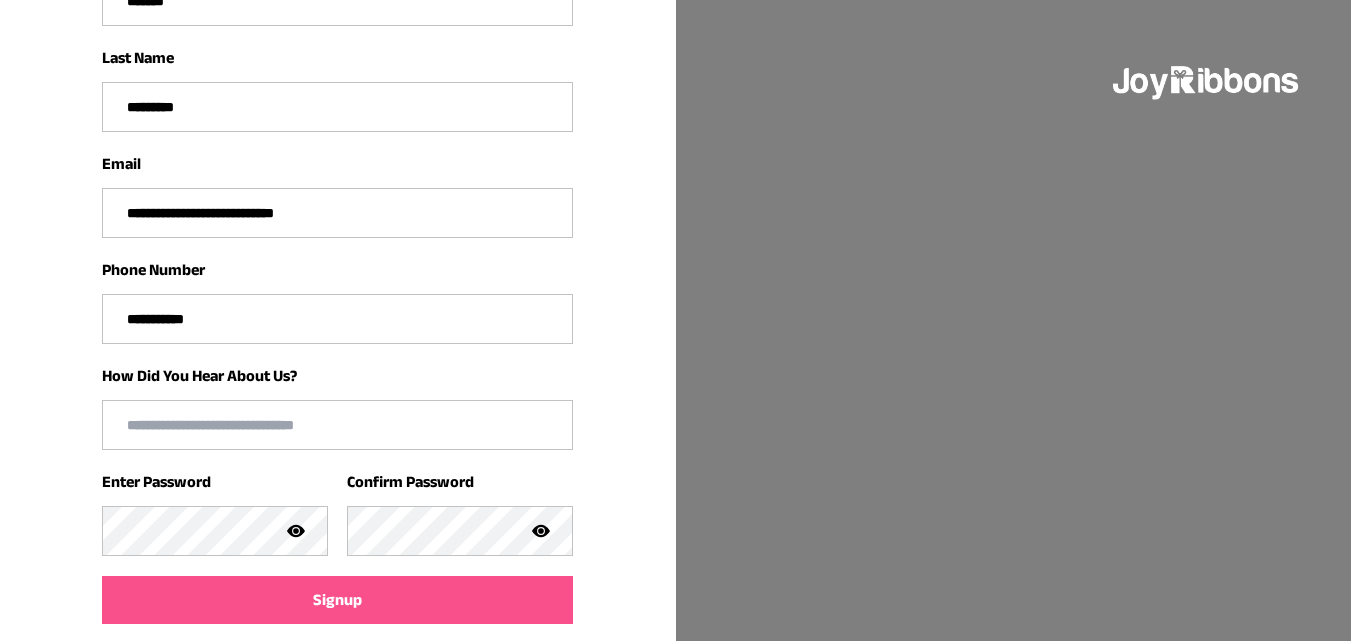 scroll, scrollTop: 384, scrollLeft: 0, axis: vertical 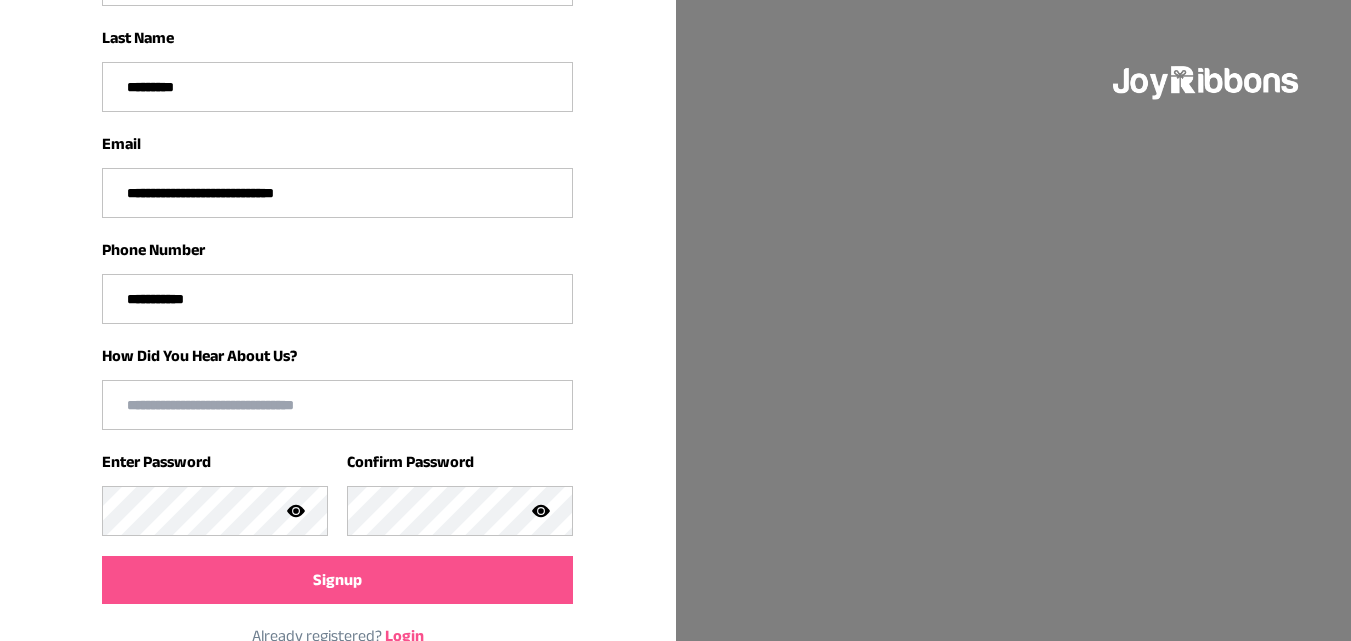 click at bounding box center (337, -19) 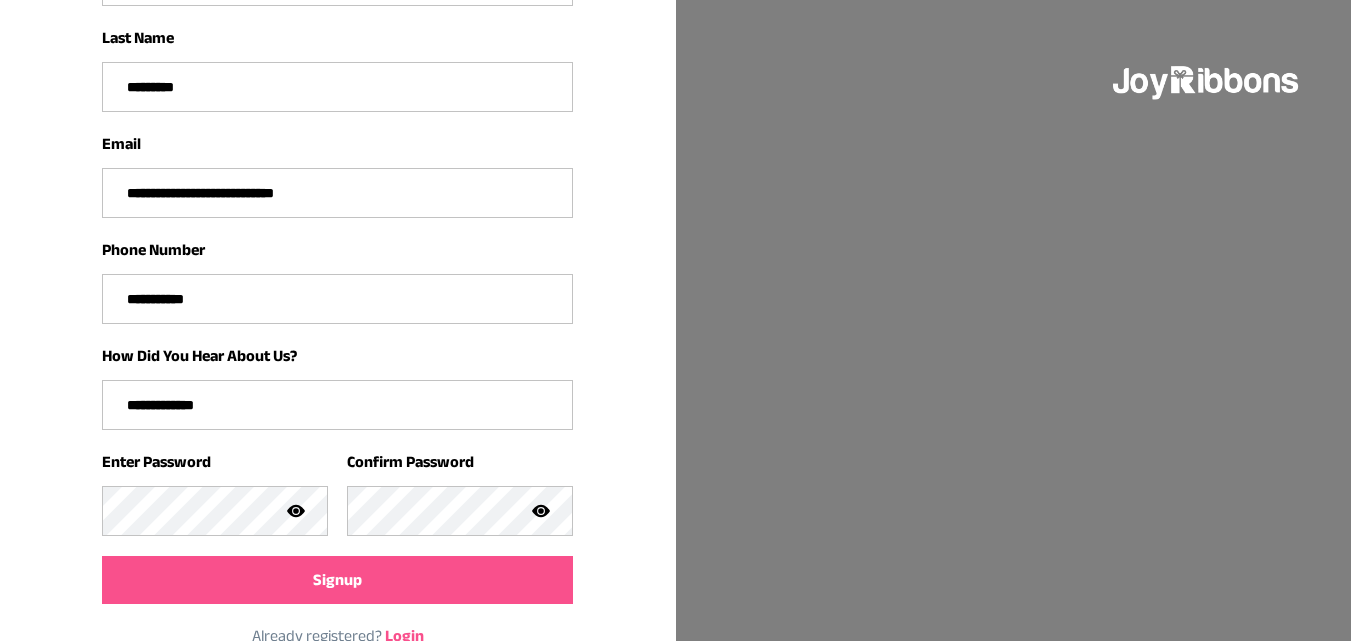 type on "**********" 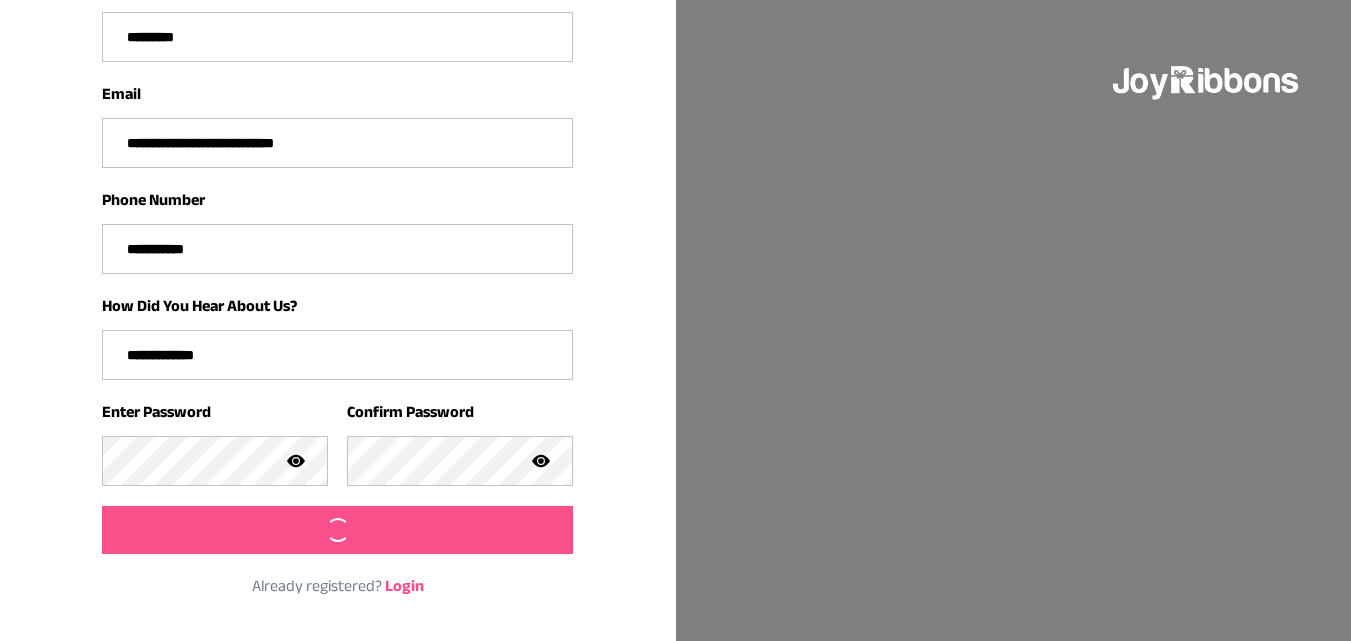 scroll, scrollTop: 439, scrollLeft: 0, axis: vertical 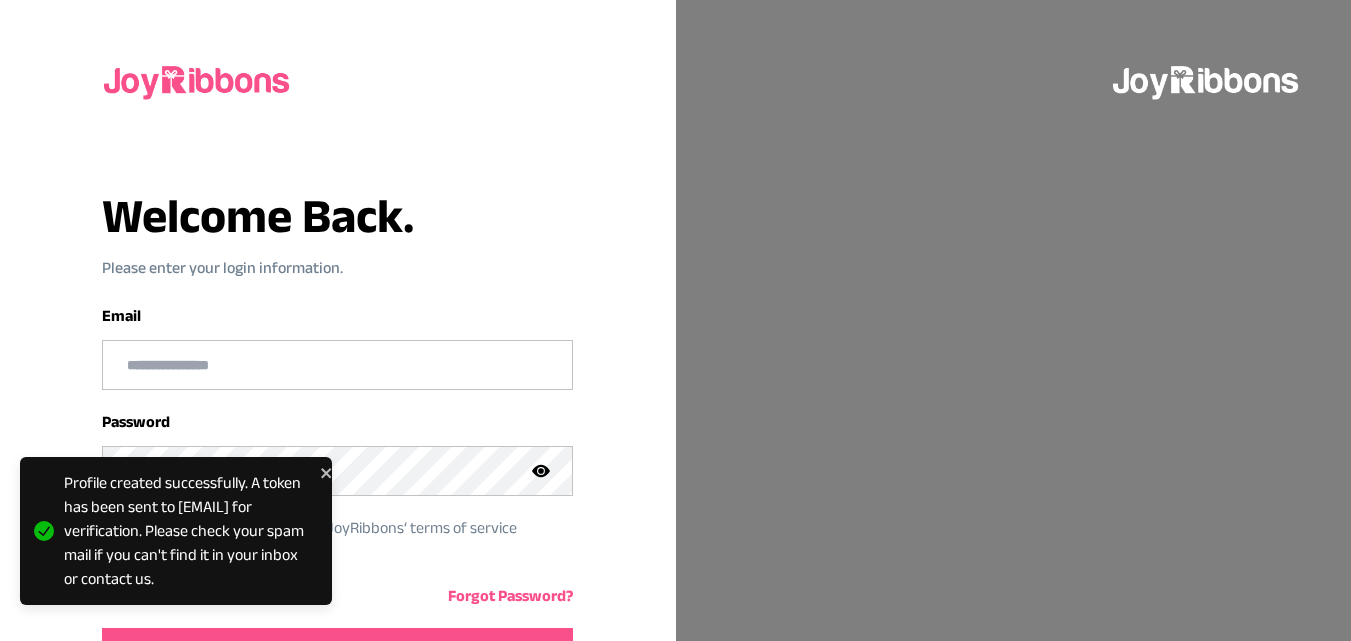 click at bounding box center [337, 365] 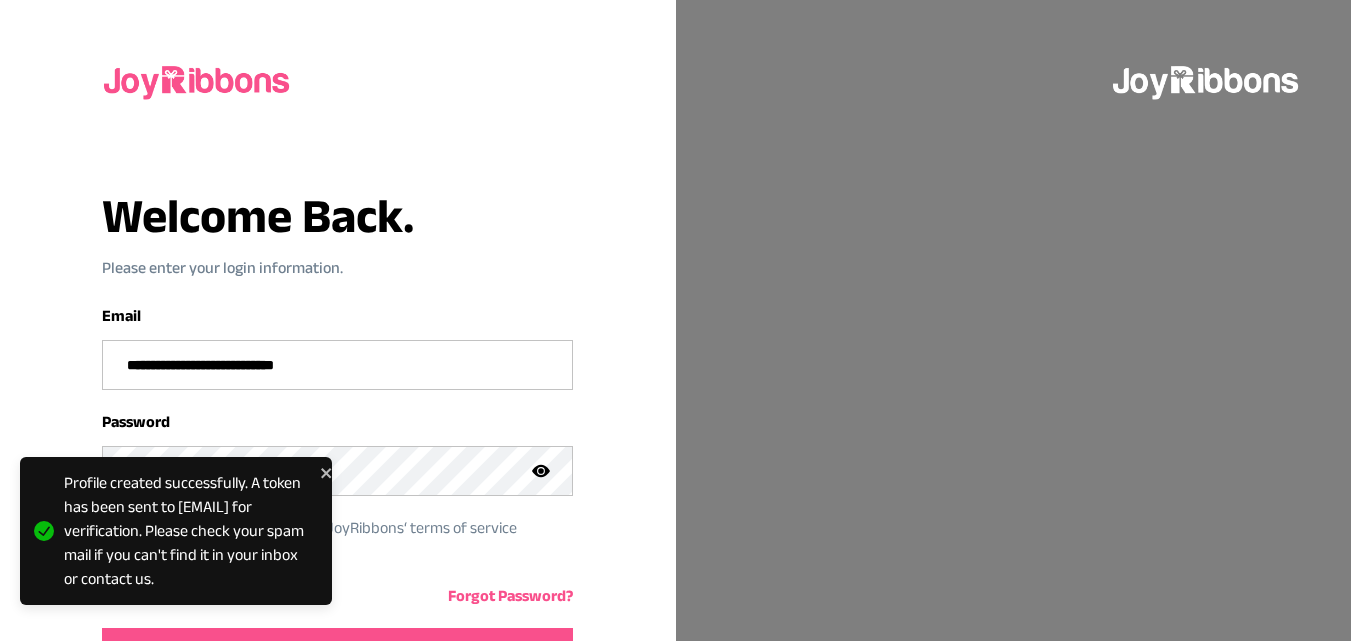 click on "Login" at bounding box center (337, 652) 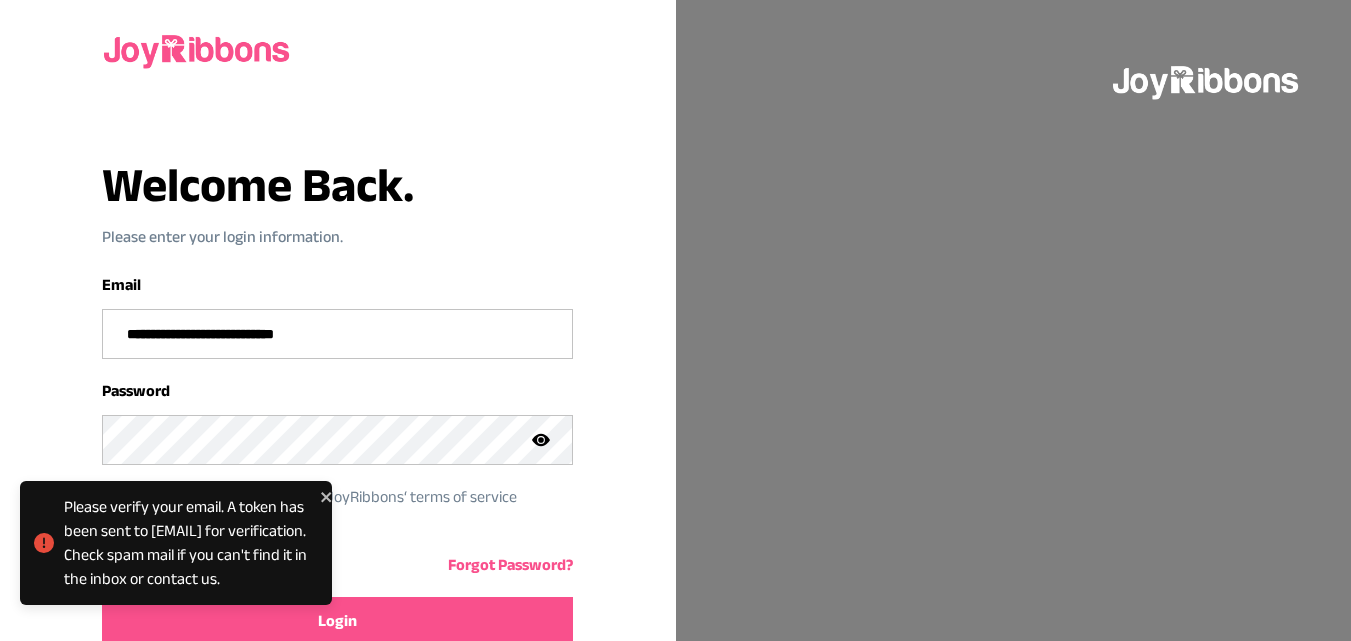 scroll, scrollTop: 127, scrollLeft: 0, axis: vertical 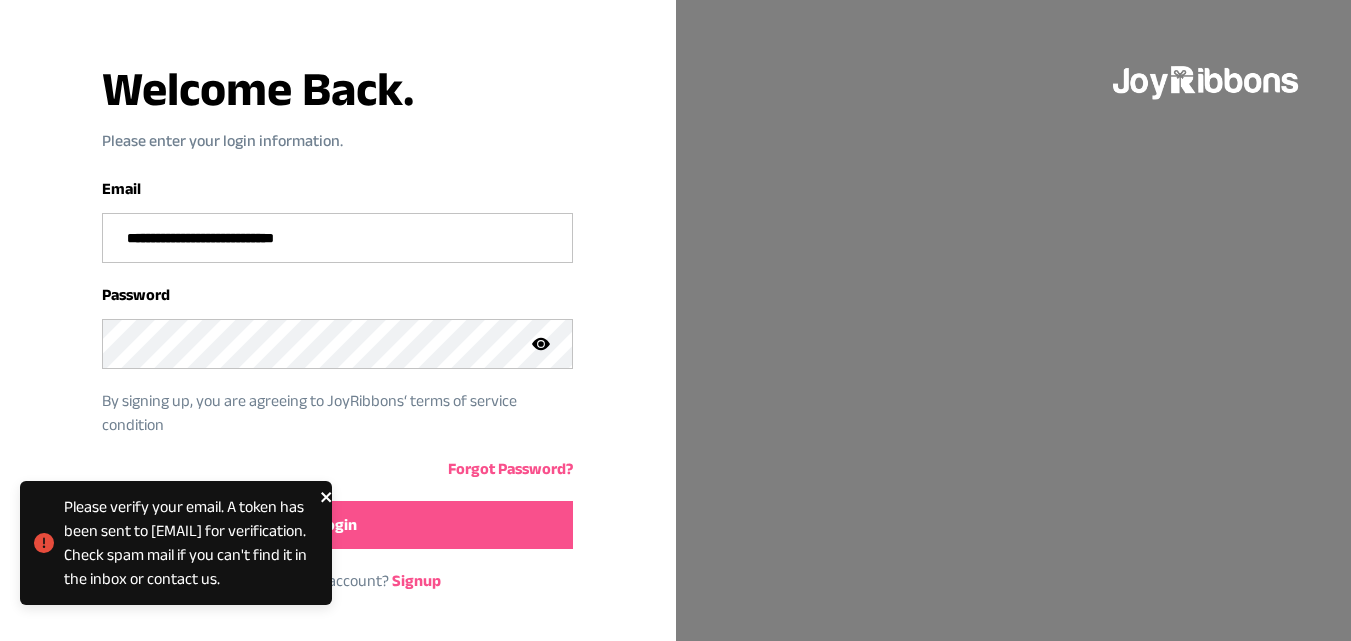 click at bounding box center (327, 497) 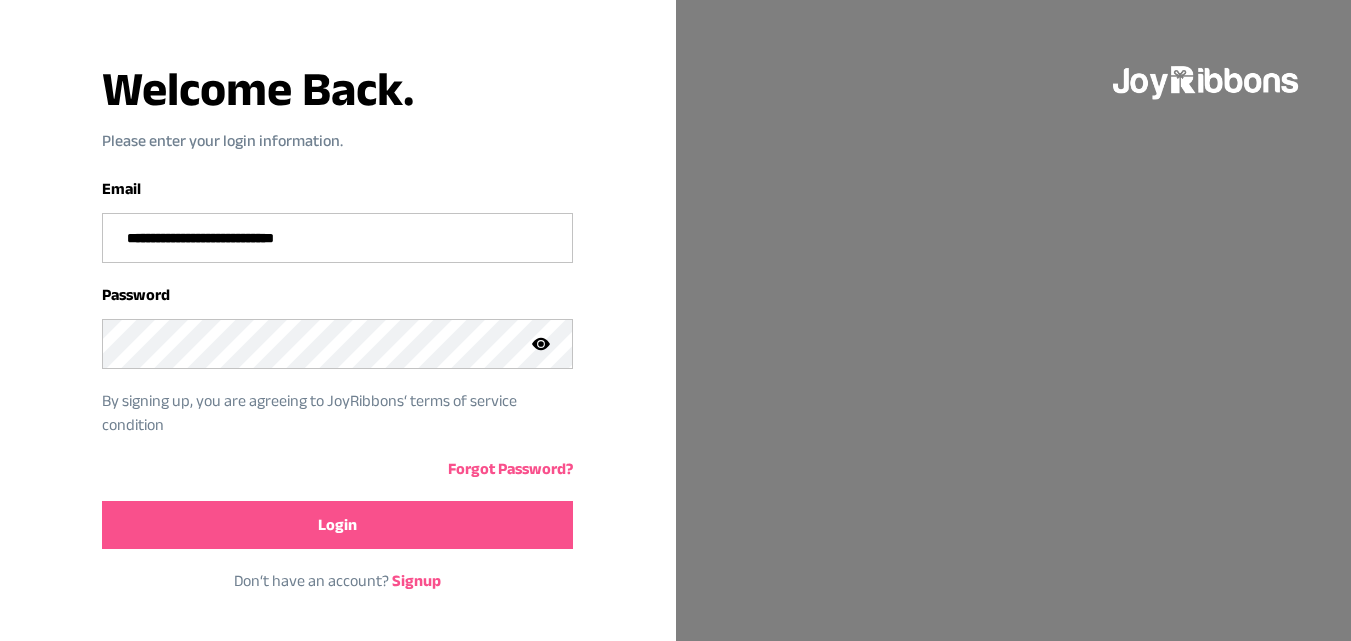 click on "Login" at bounding box center (337, 525) 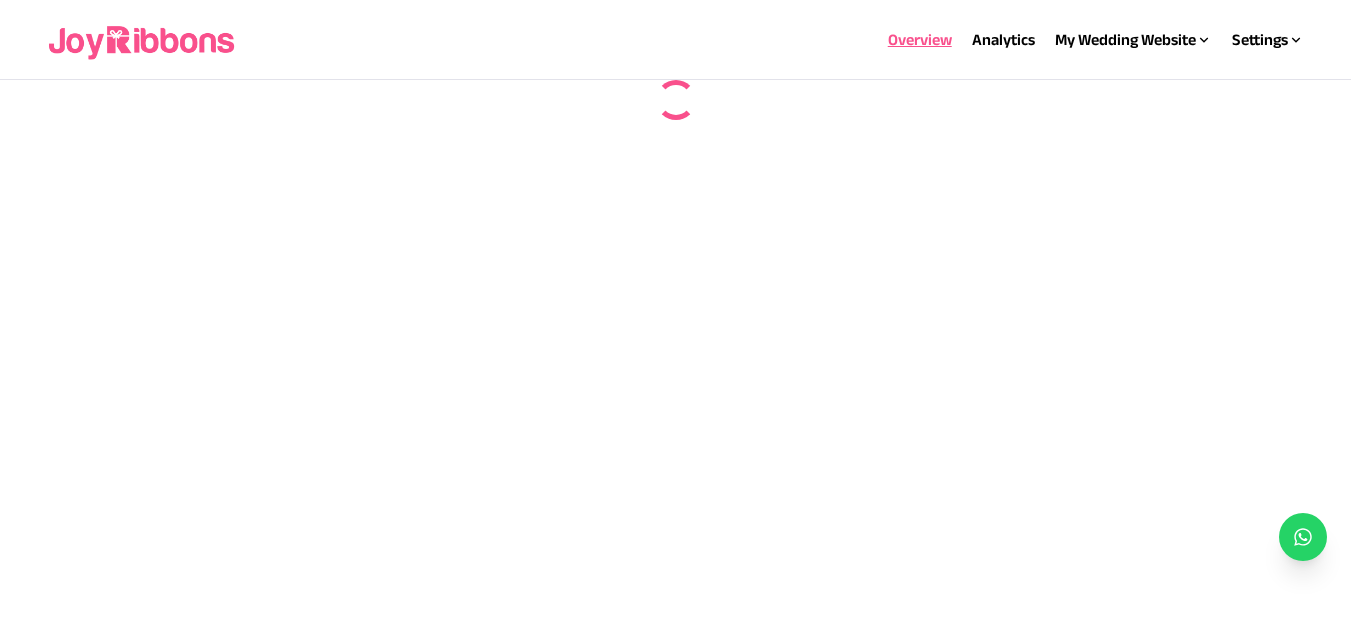 scroll, scrollTop: 0, scrollLeft: 0, axis: both 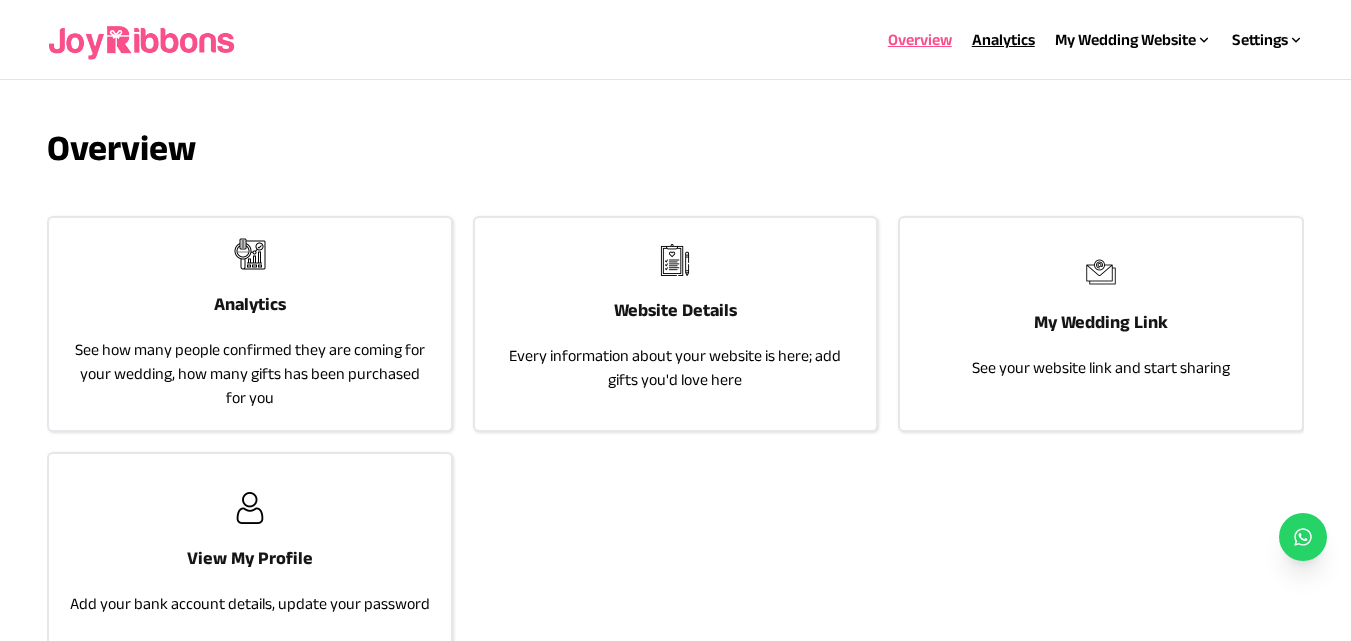 click on "Analytics" at bounding box center (1003, 39) 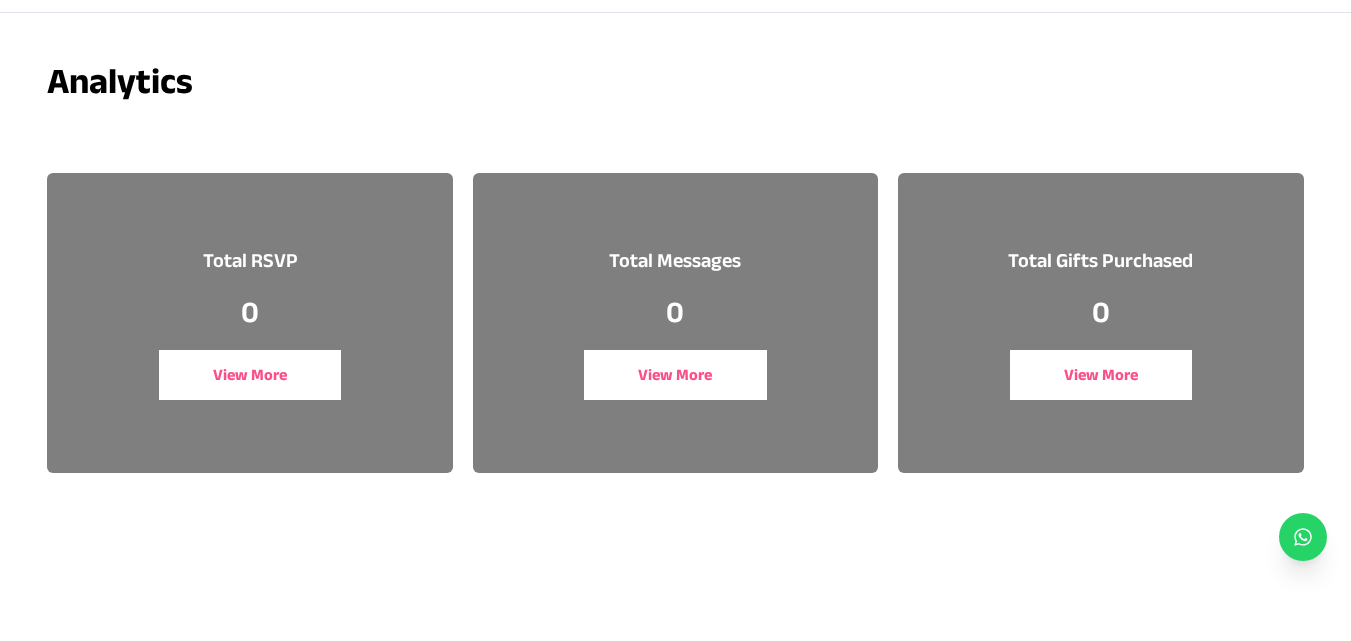 scroll, scrollTop: 0, scrollLeft: 0, axis: both 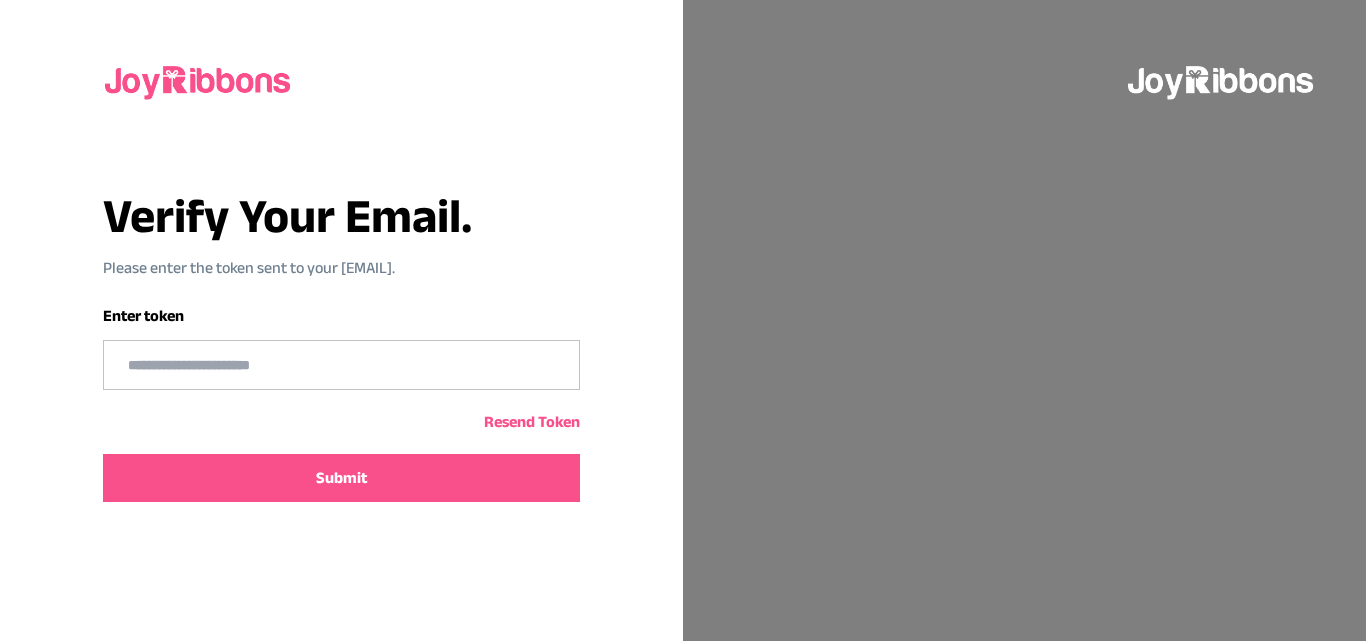 click at bounding box center [341, 365] 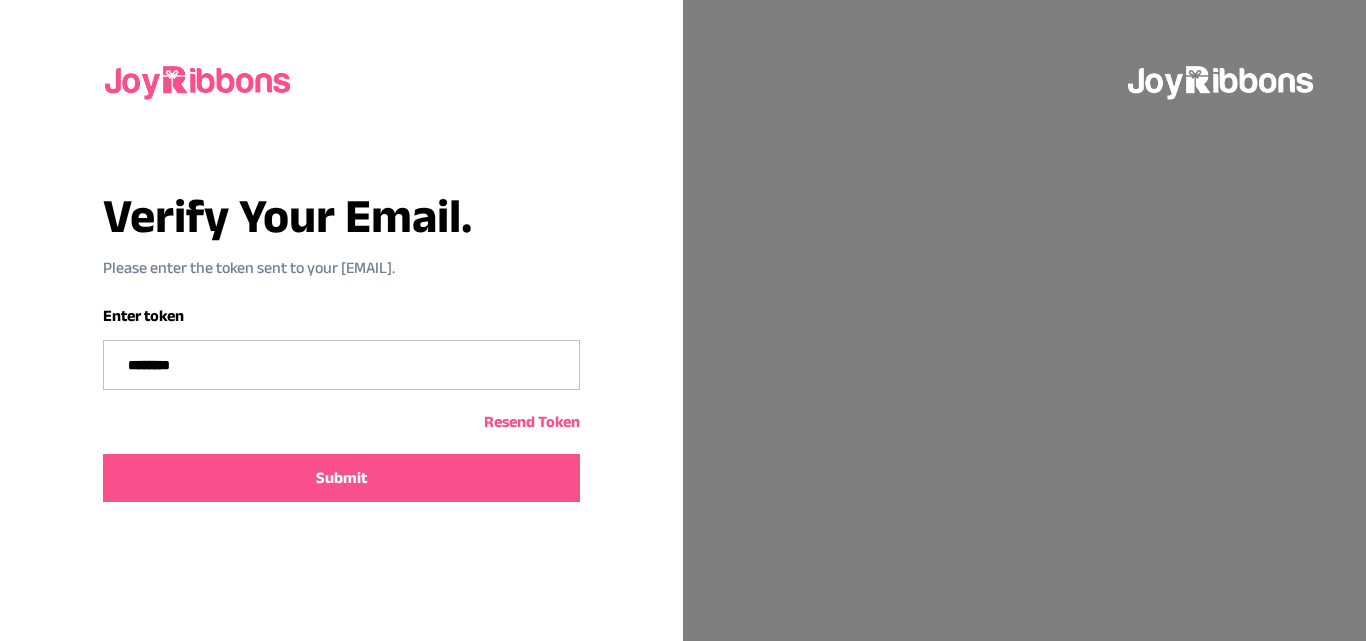 type on "********" 